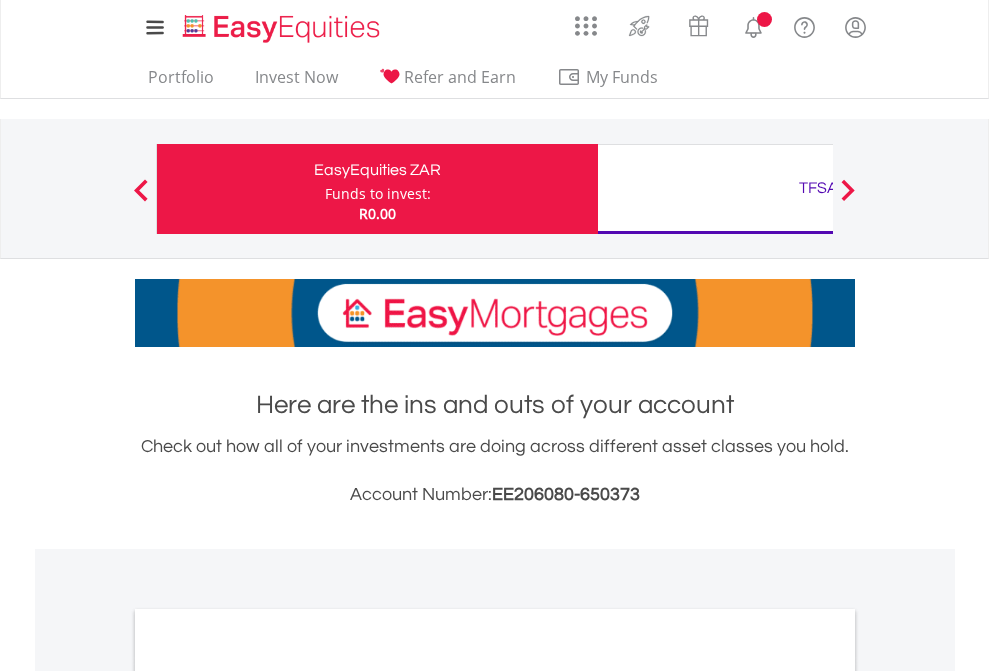 scroll, scrollTop: 0, scrollLeft: 0, axis: both 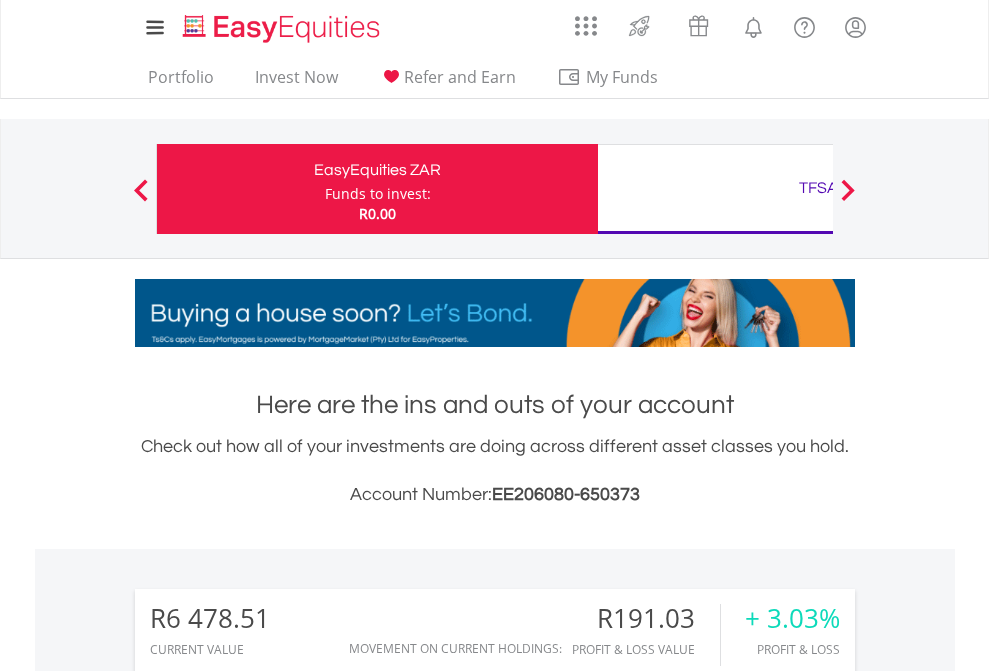 click on "Funds to invest:" at bounding box center (378, 194) 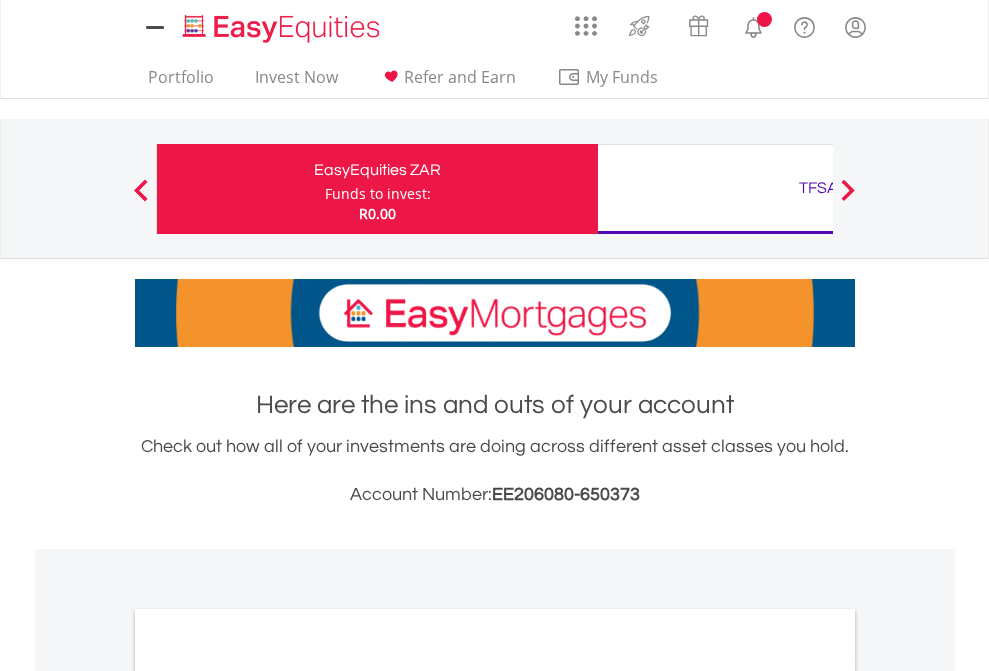 scroll, scrollTop: 0, scrollLeft: 0, axis: both 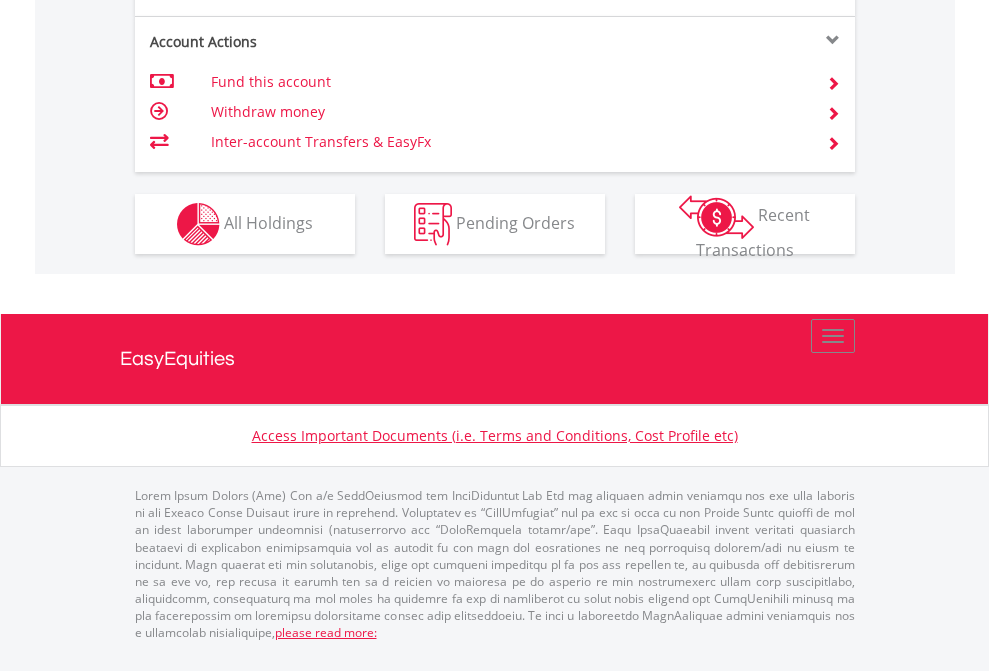 click on "Investment types" at bounding box center (706, -337) 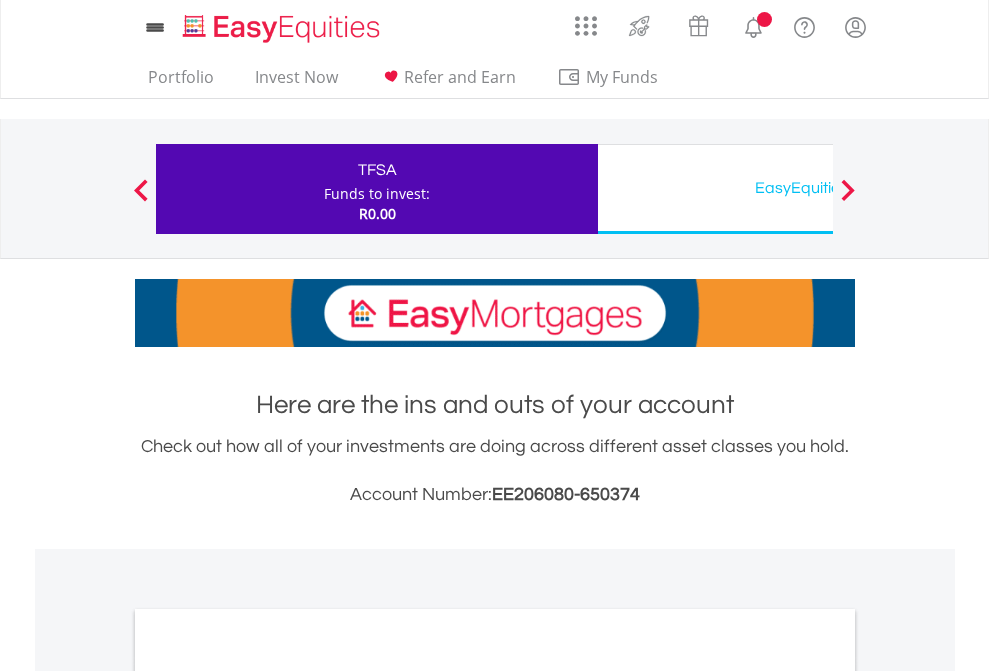scroll, scrollTop: 0, scrollLeft: 0, axis: both 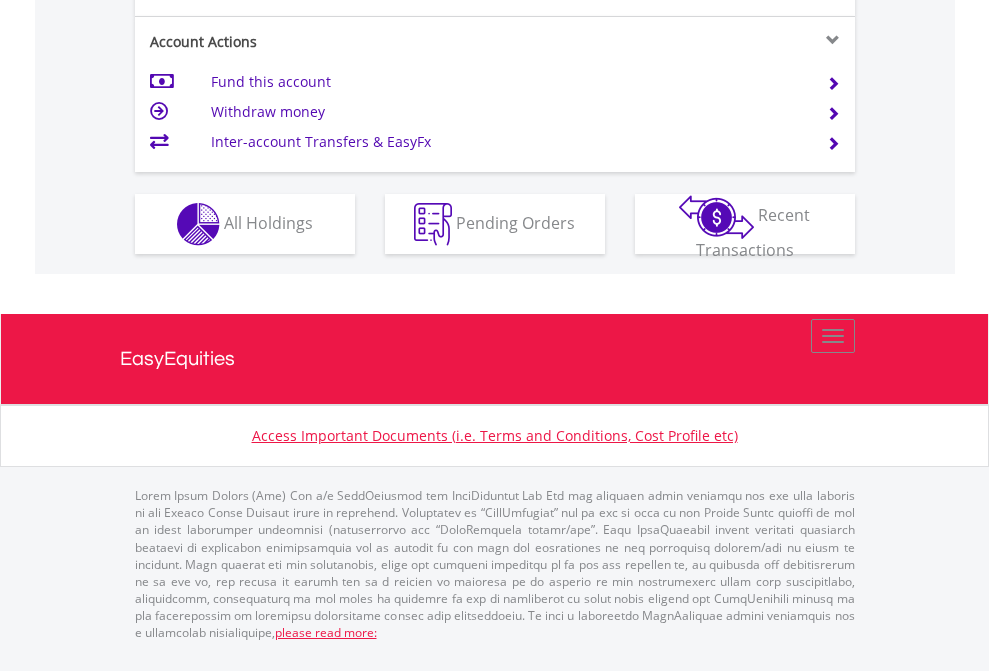 click on "Investment types" at bounding box center [706, -337] 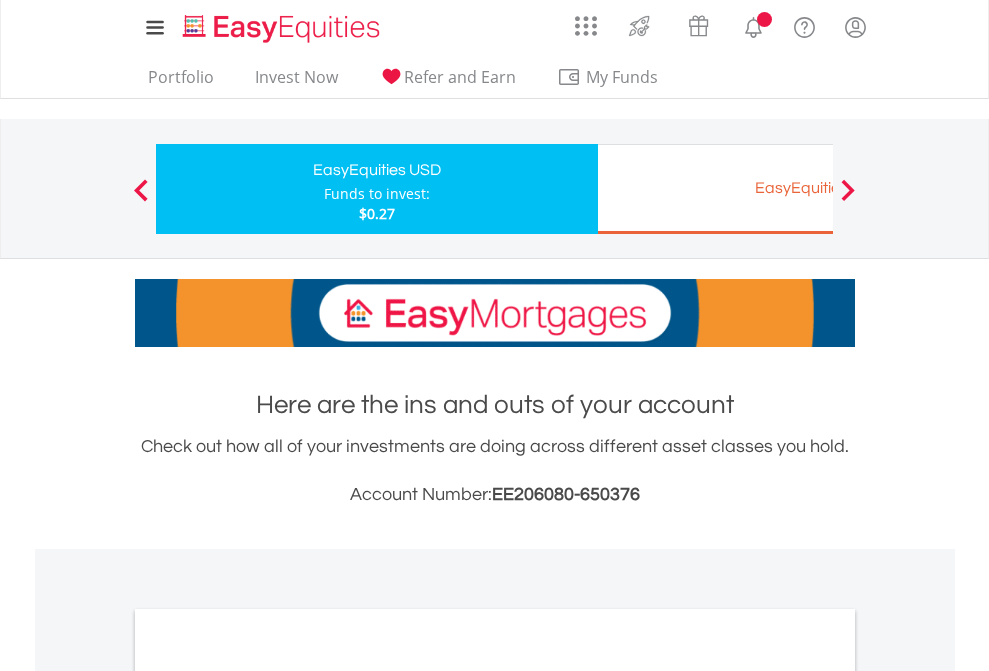 scroll, scrollTop: 0, scrollLeft: 0, axis: both 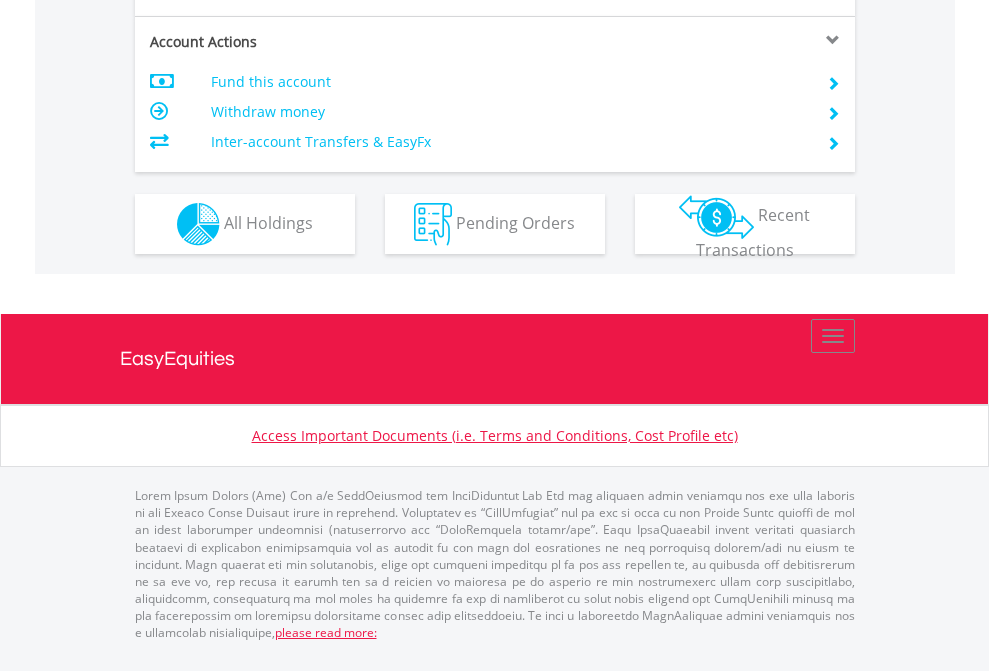 click on "Investment types" at bounding box center [706, -337] 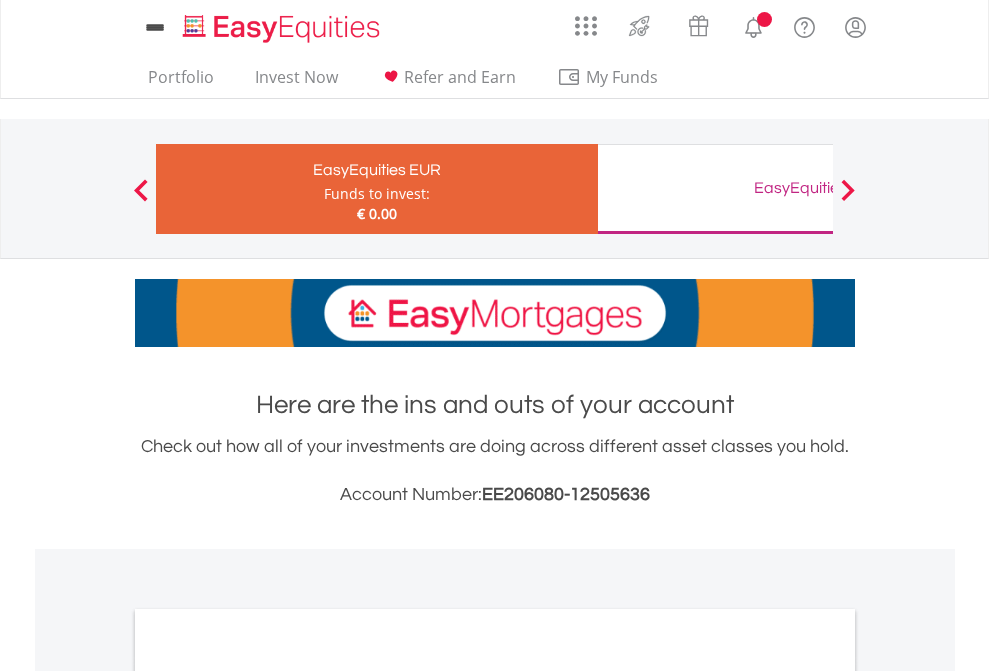 scroll, scrollTop: 0, scrollLeft: 0, axis: both 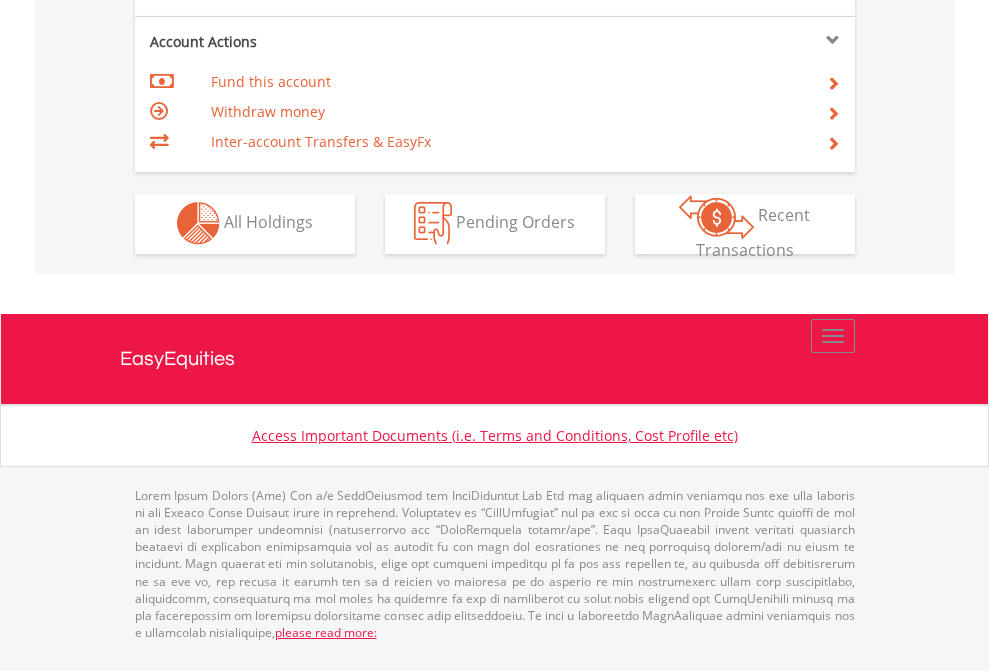 click on "Investment types" at bounding box center (706, -353) 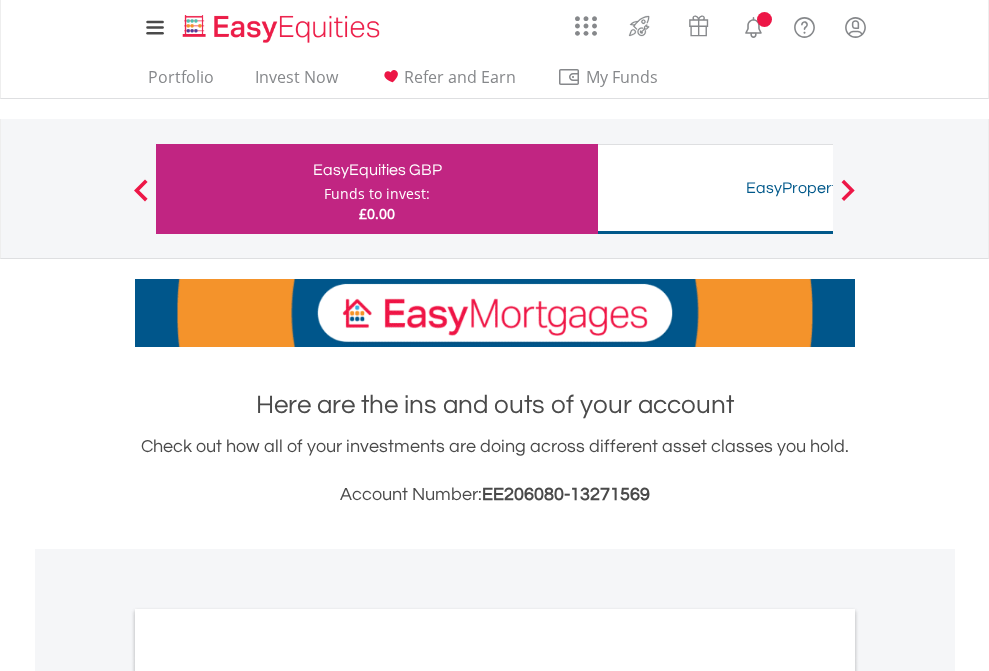 scroll, scrollTop: 0, scrollLeft: 0, axis: both 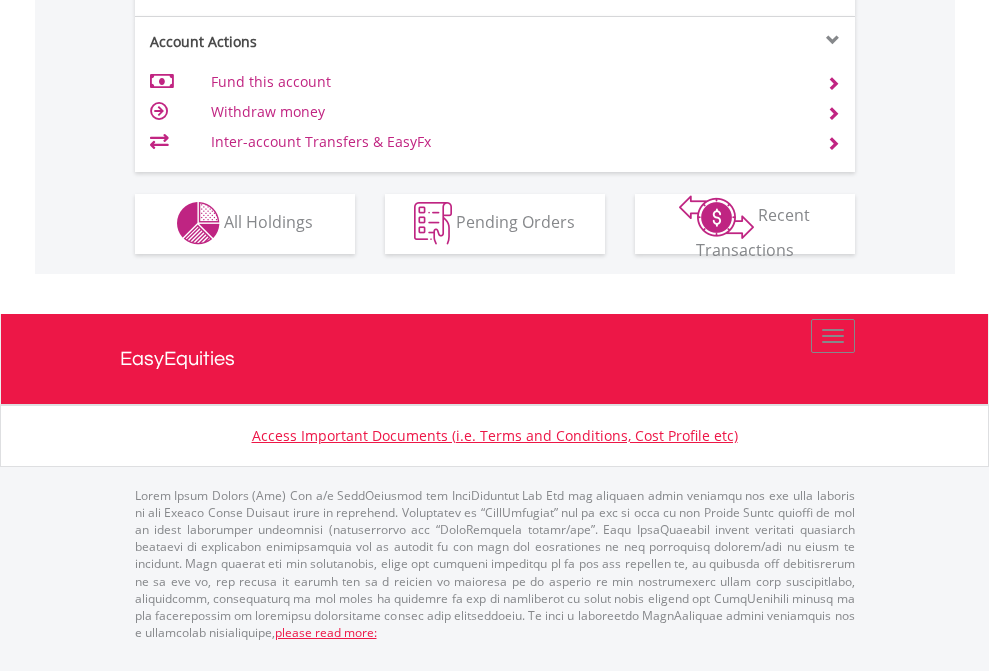 click on "Investment types" at bounding box center [706, -353] 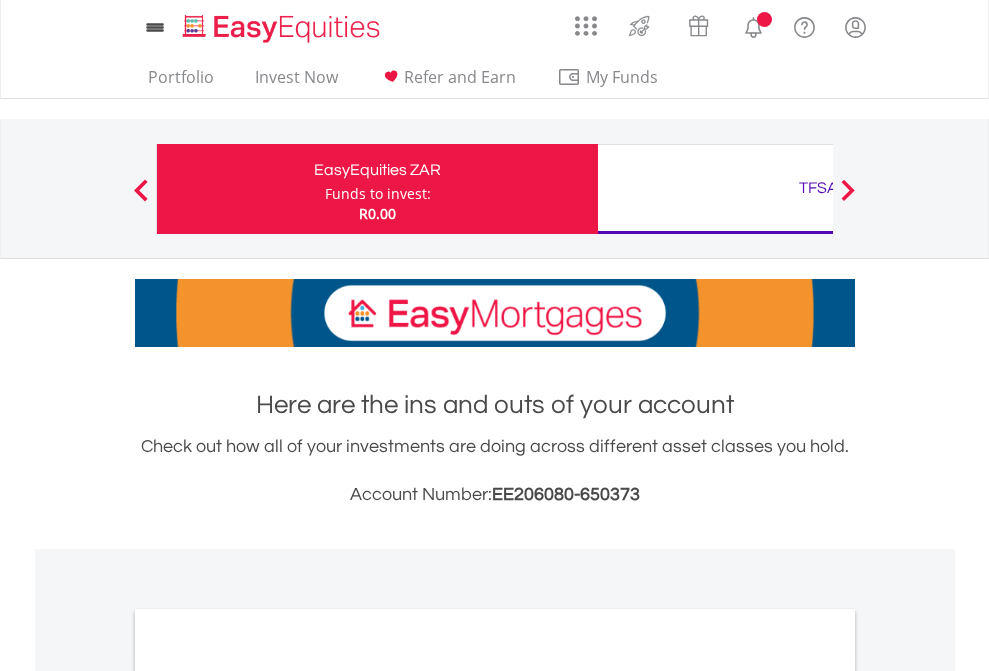 scroll, scrollTop: 1202, scrollLeft: 0, axis: vertical 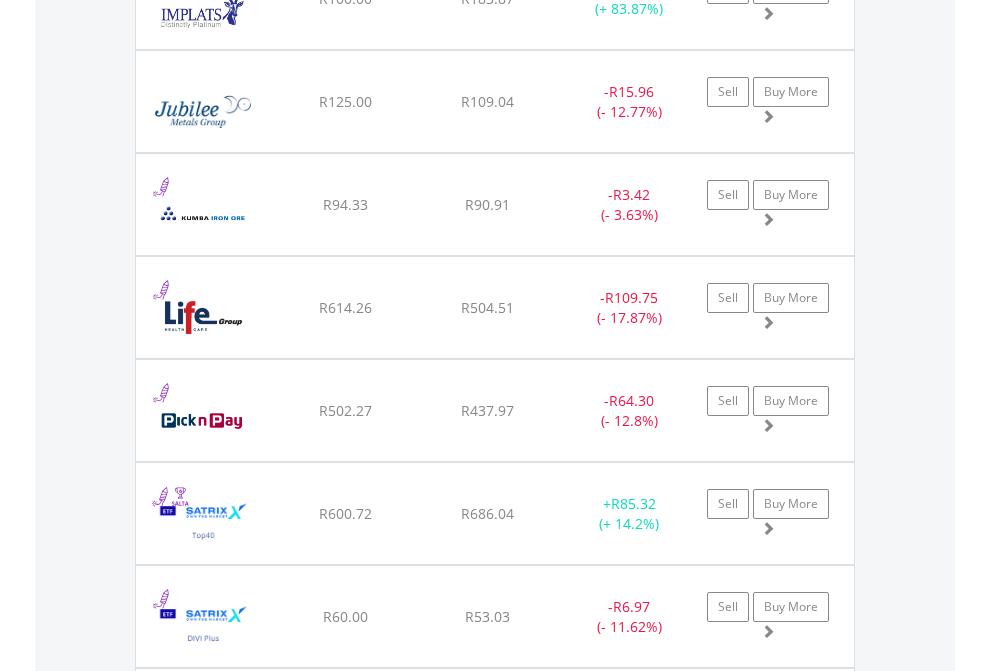 click on "TFSA" at bounding box center (818, -2076) 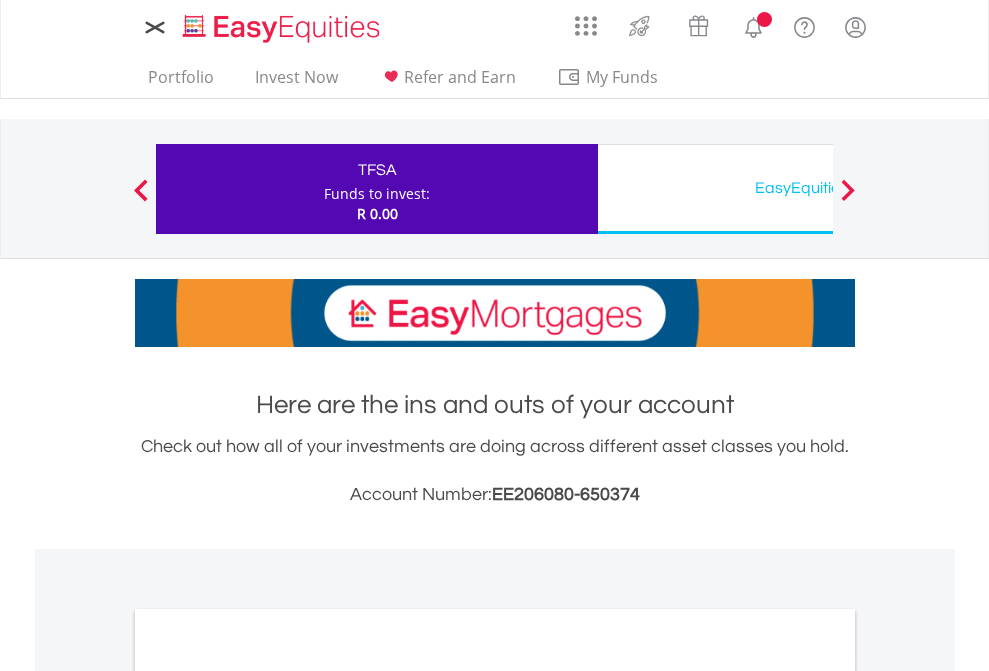 scroll, scrollTop: 0, scrollLeft: 0, axis: both 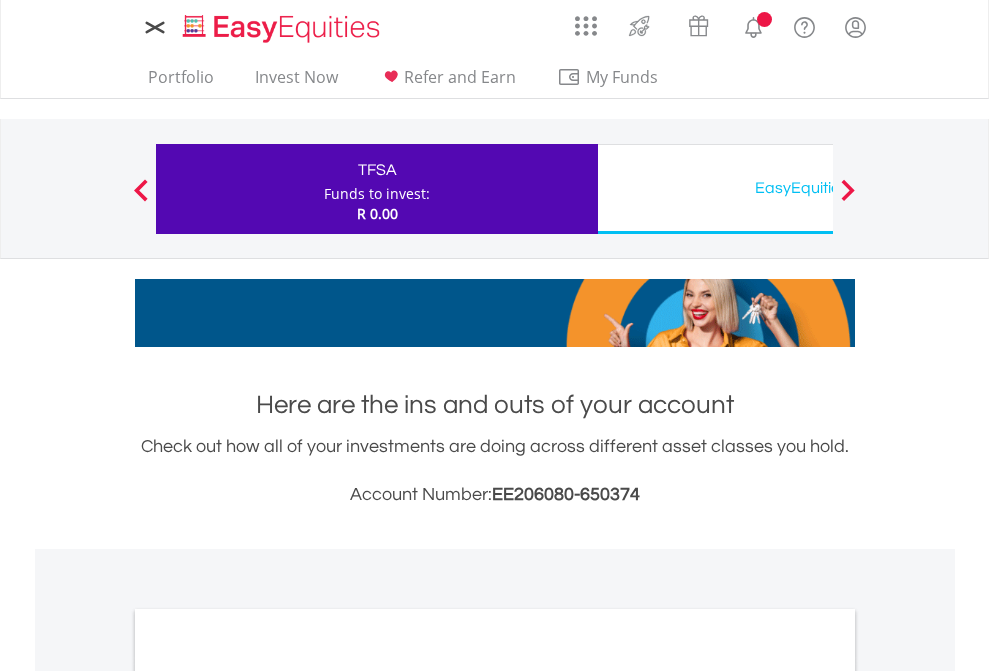 click on "All Holdings" at bounding box center [268, 1096] 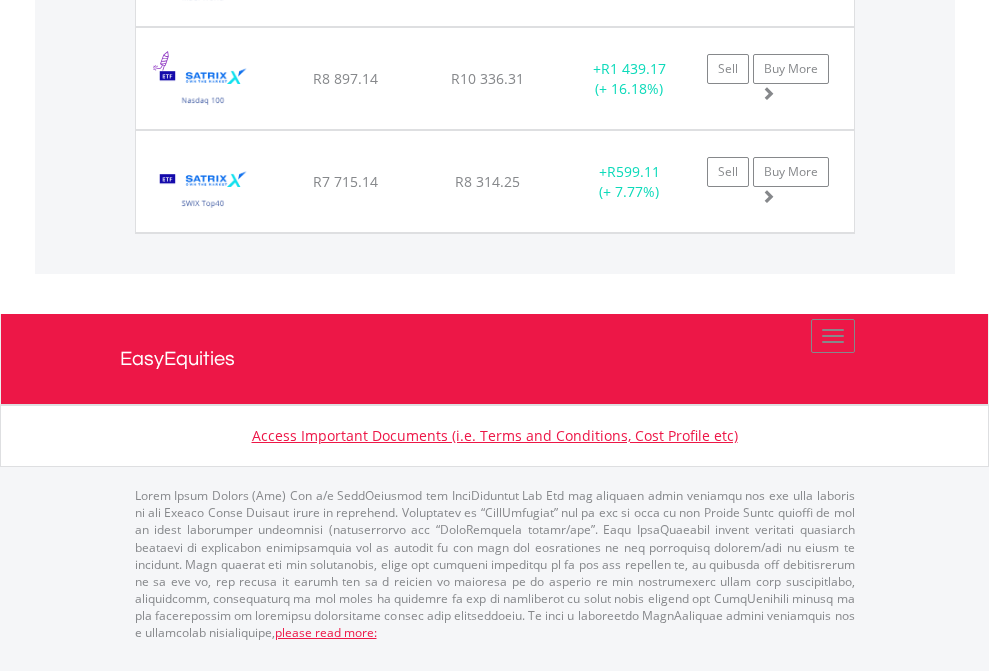 click on "EasyEquities USD" at bounding box center [818, -1277] 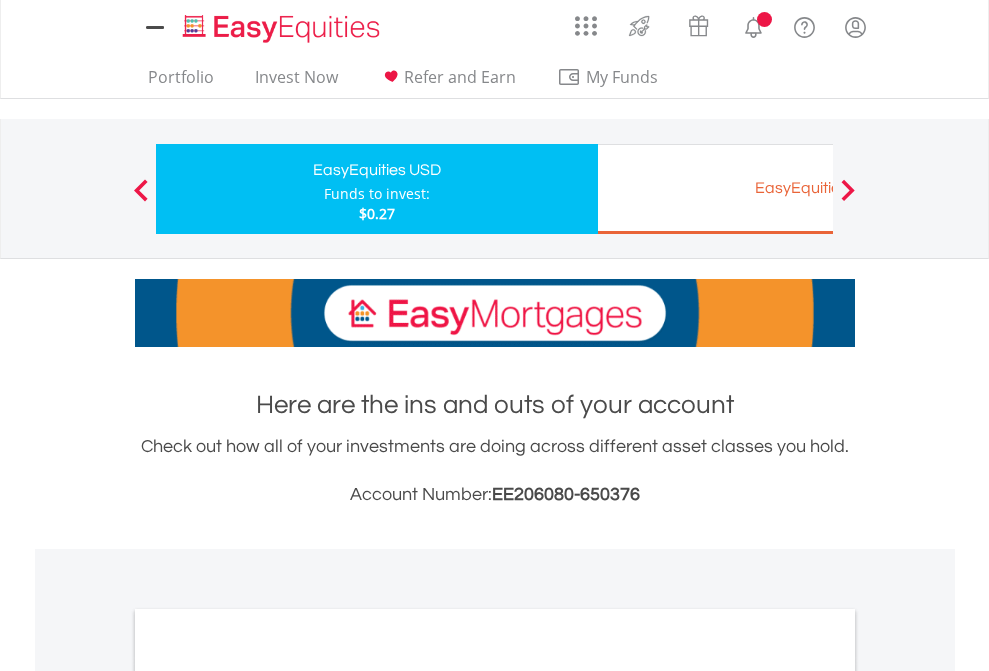 scroll, scrollTop: 1202, scrollLeft: 0, axis: vertical 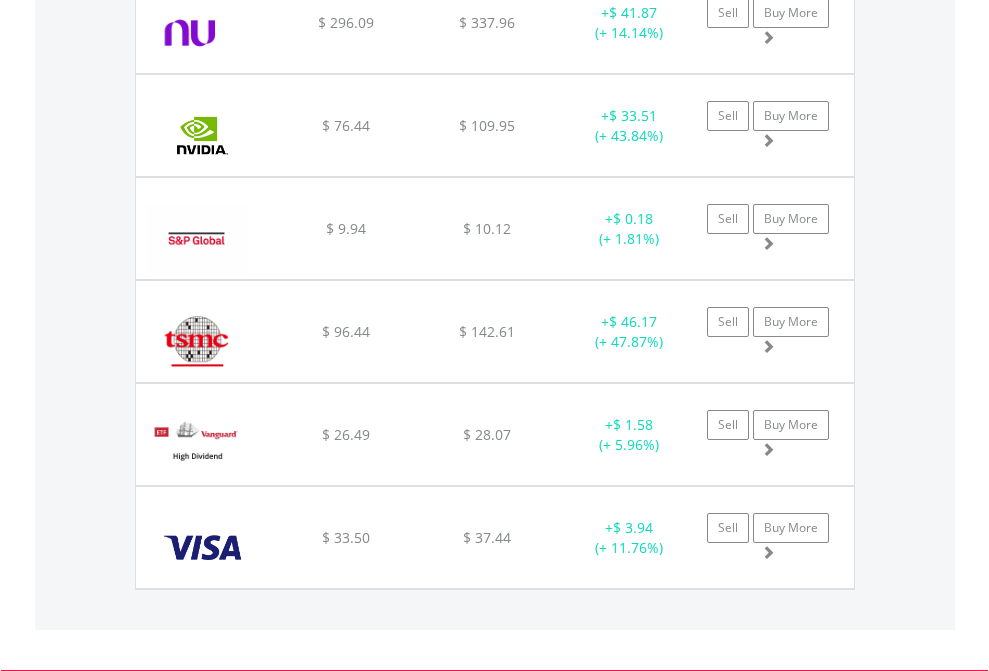 click on "EasyEquities EUR" at bounding box center [818, -1745] 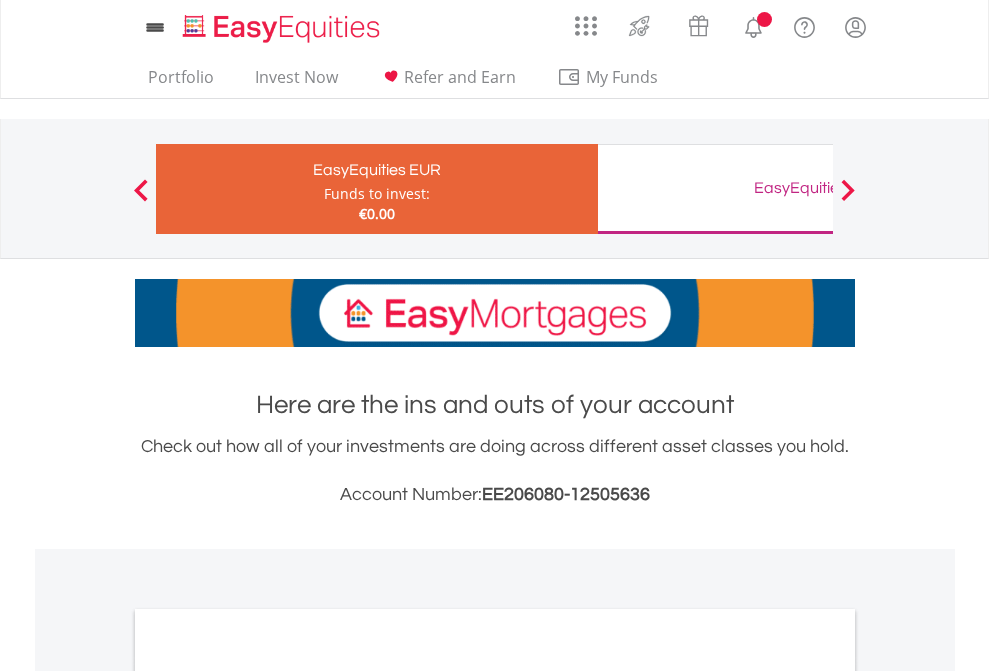 scroll, scrollTop: 0, scrollLeft: 0, axis: both 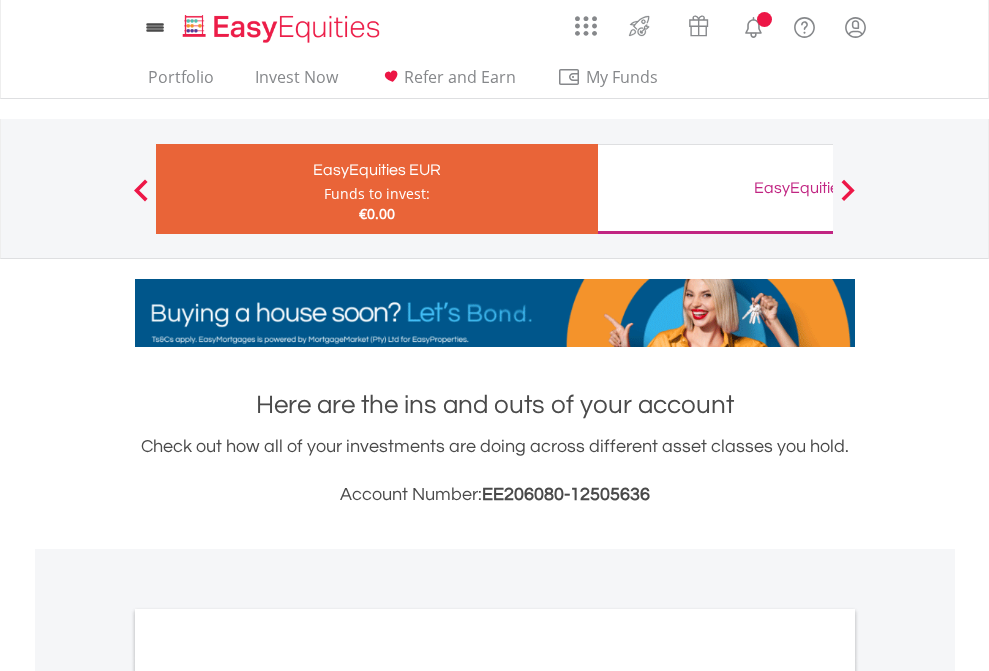 click on "All Holdings" at bounding box center (268, 1096) 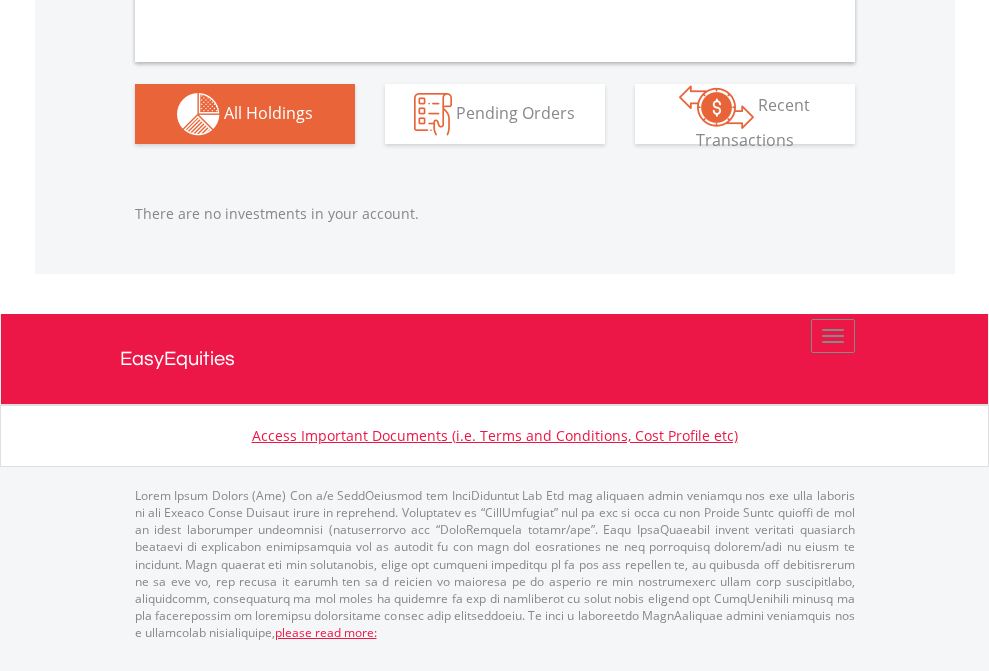 scroll, scrollTop: 1980, scrollLeft: 0, axis: vertical 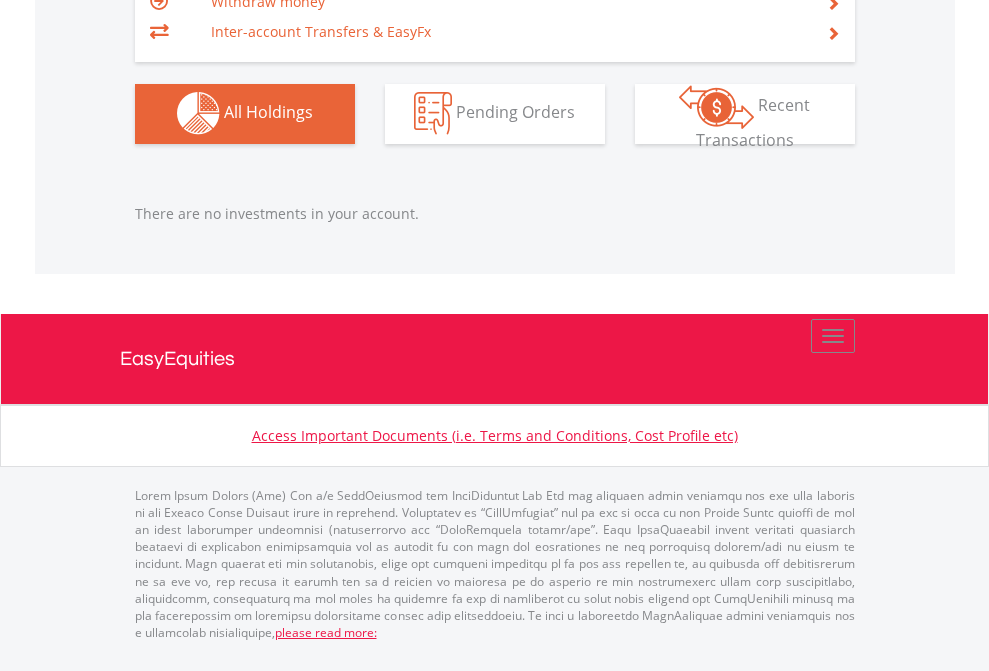 click on "EasyEquities GBP" at bounding box center (818, -1142) 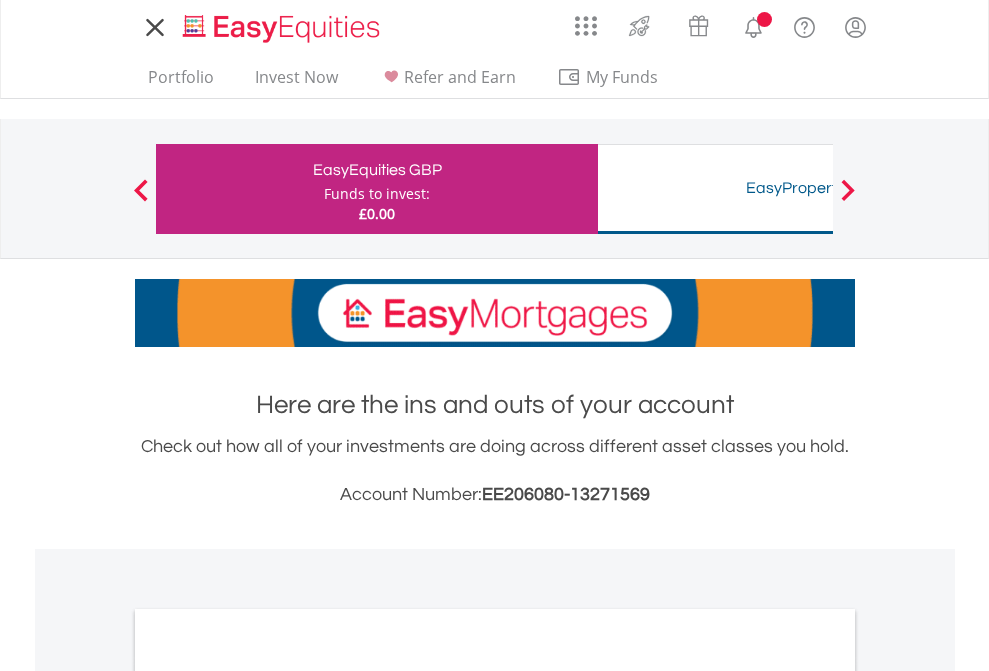 scroll, scrollTop: 0, scrollLeft: 0, axis: both 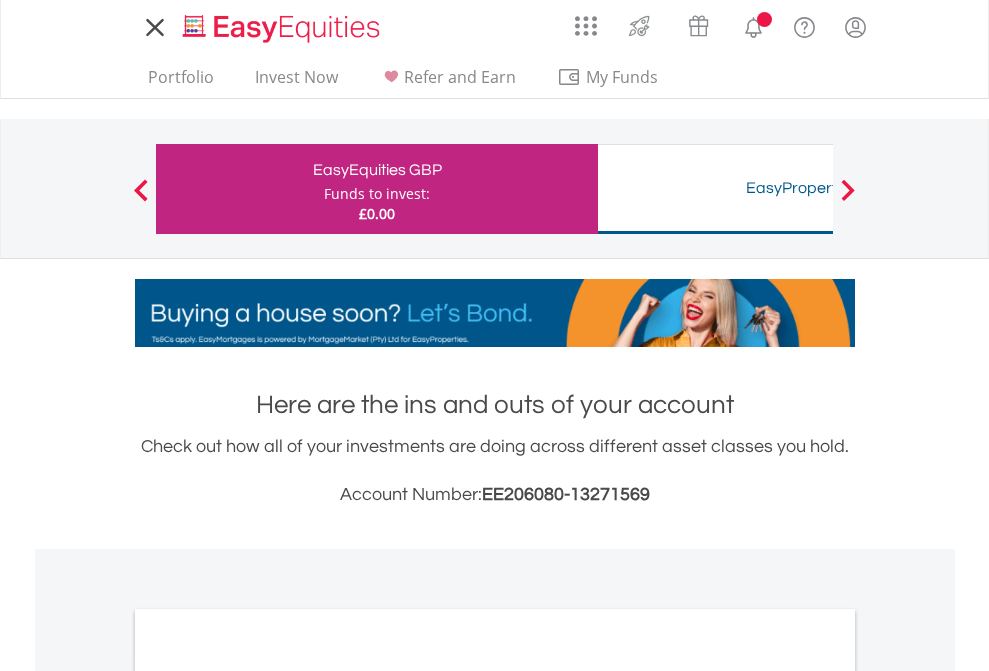 click on "All Holdings" at bounding box center (268, 1096) 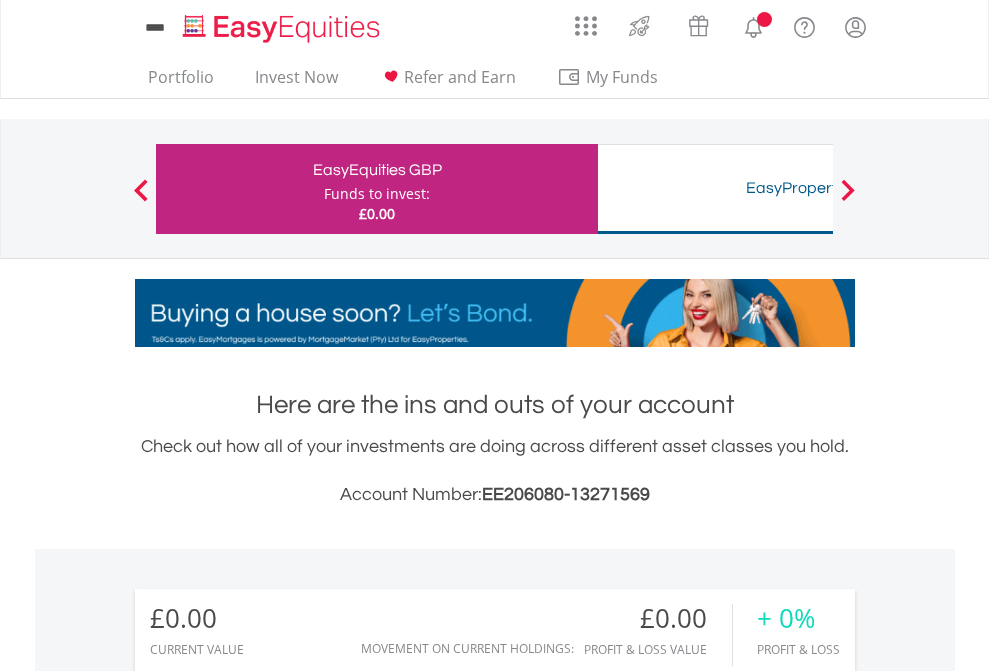 scroll, scrollTop: 1486, scrollLeft: 0, axis: vertical 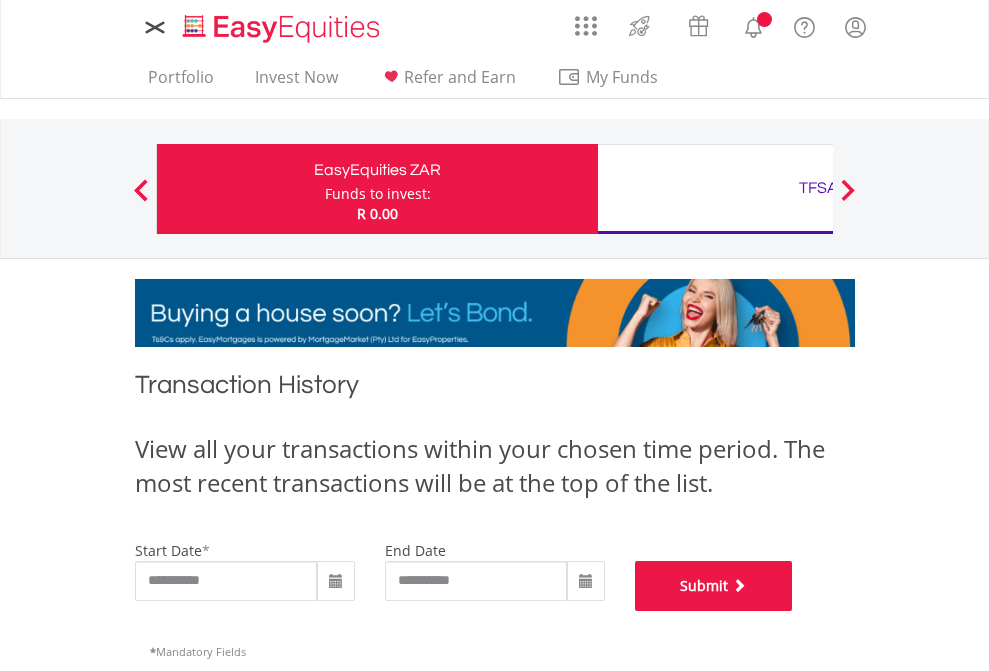 click on "Submit" at bounding box center (714, 586) 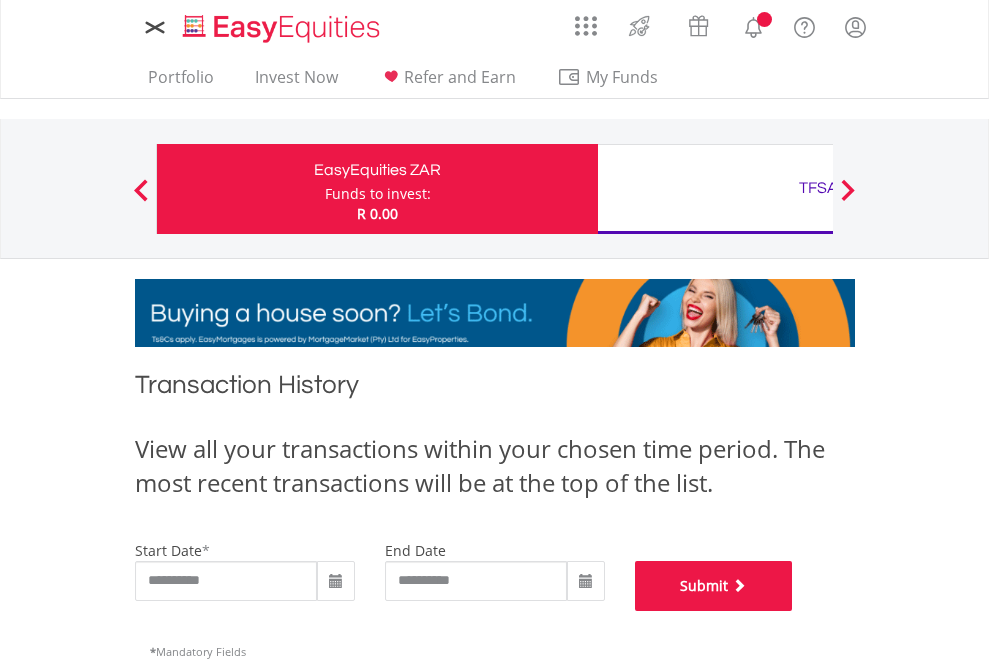 scroll, scrollTop: 811, scrollLeft: 0, axis: vertical 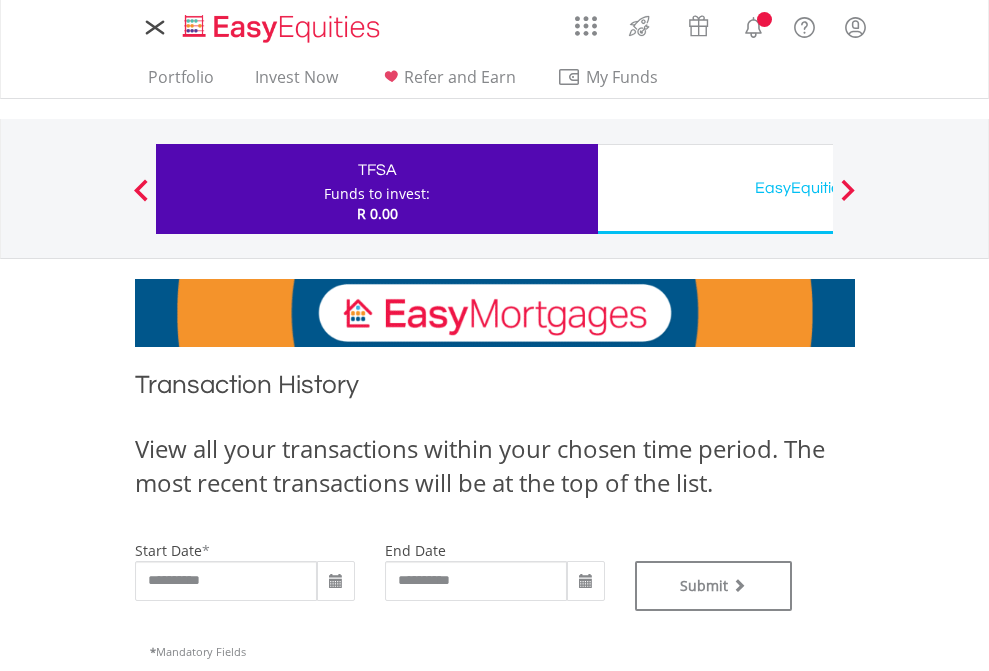 type on "**********" 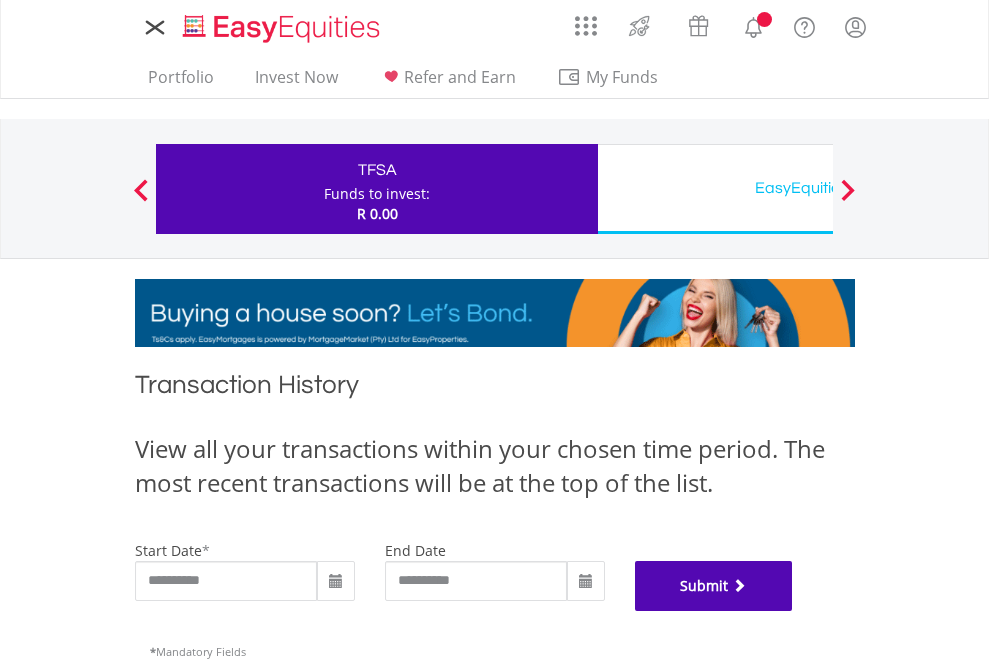 click on "Submit" at bounding box center [714, 586] 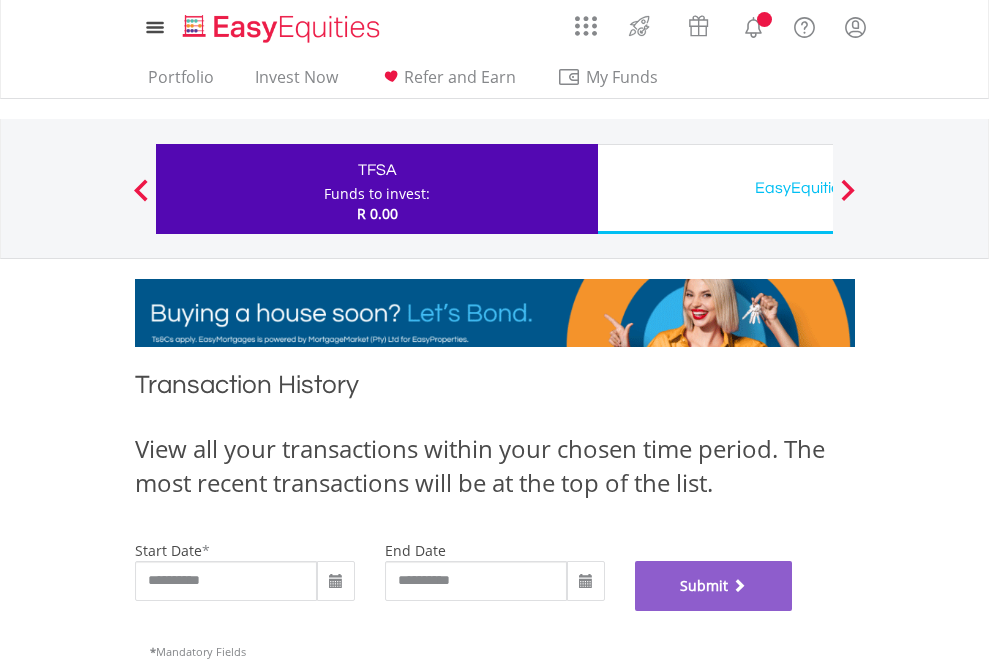 scroll, scrollTop: 811, scrollLeft: 0, axis: vertical 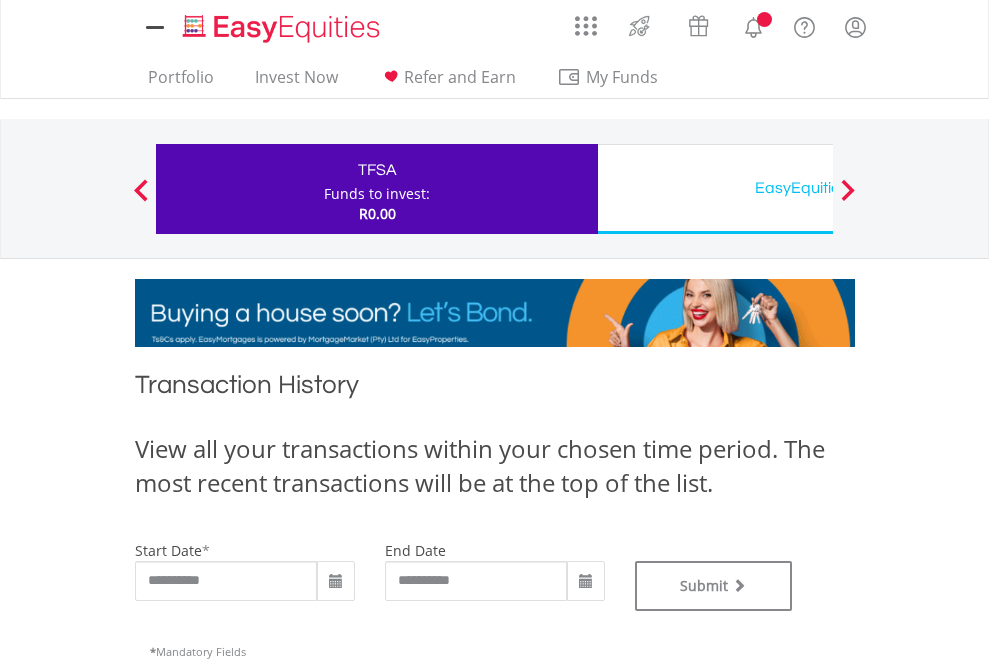 click on "EasyEquities USD" at bounding box center (818, 188) 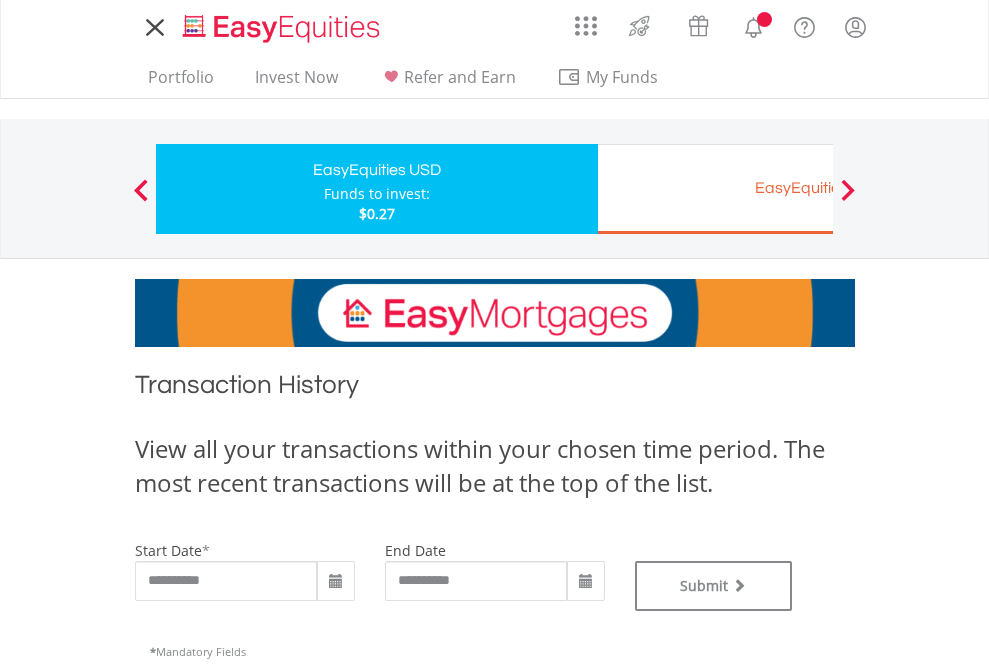 scroll, scrollTop: 0, scrollLeft: 0, axis: both 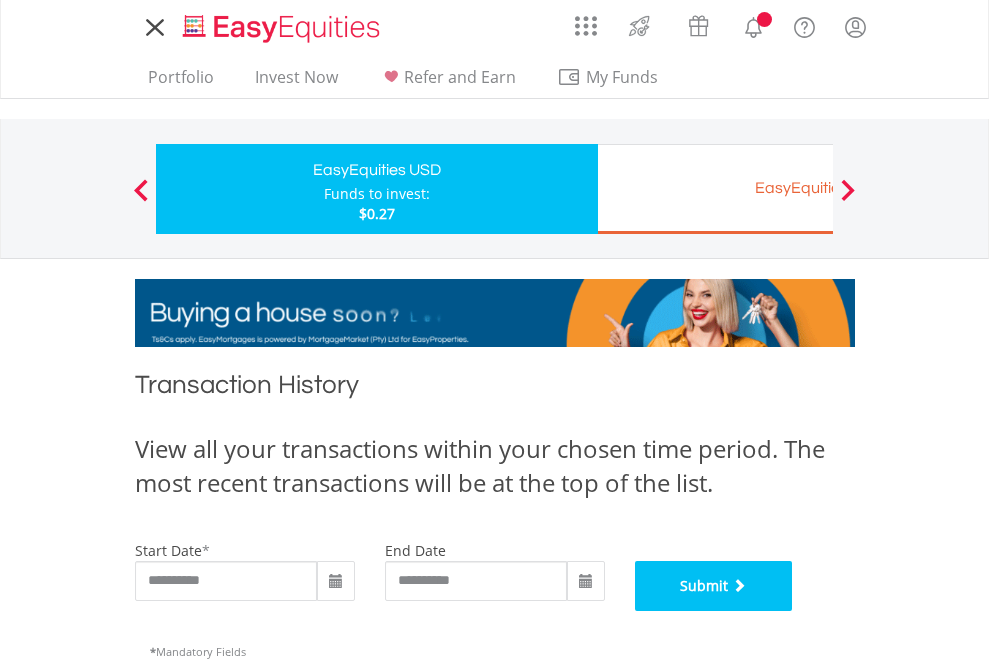 click on "Submit" at bounding box center (714, 586) 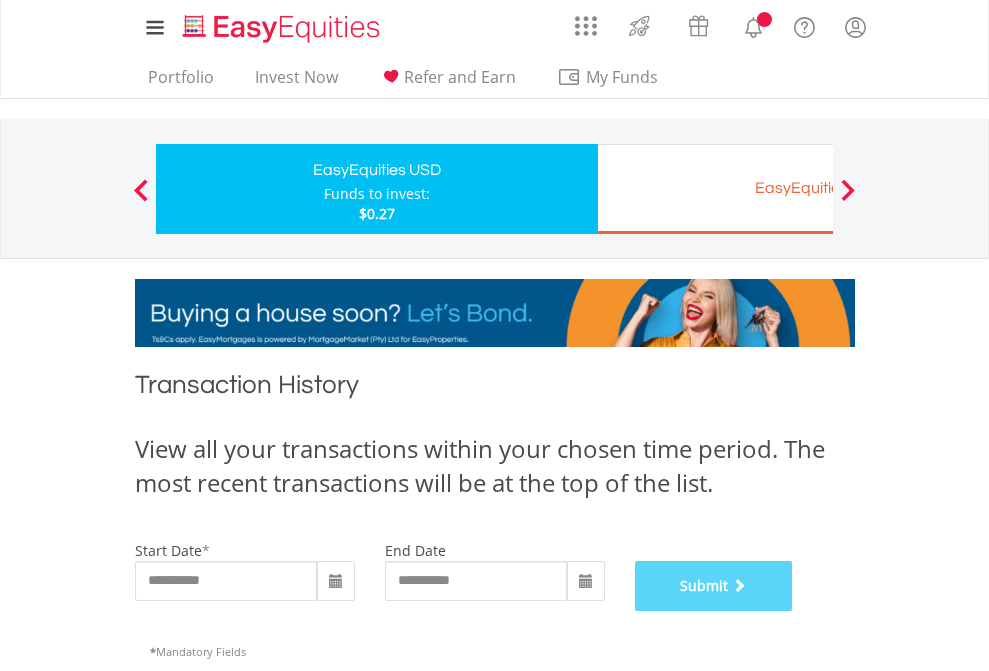 scroll, scrollTop: 811, scrollLeft: 0, axis: vertical 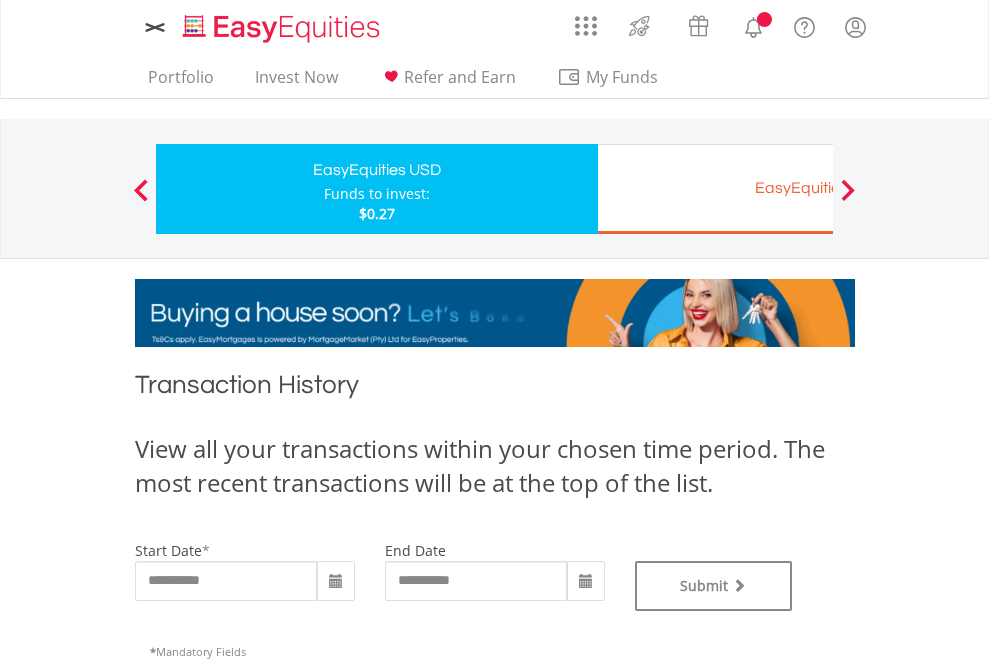 click on "EasyEquities EUR" at bounding box center [818, 188] 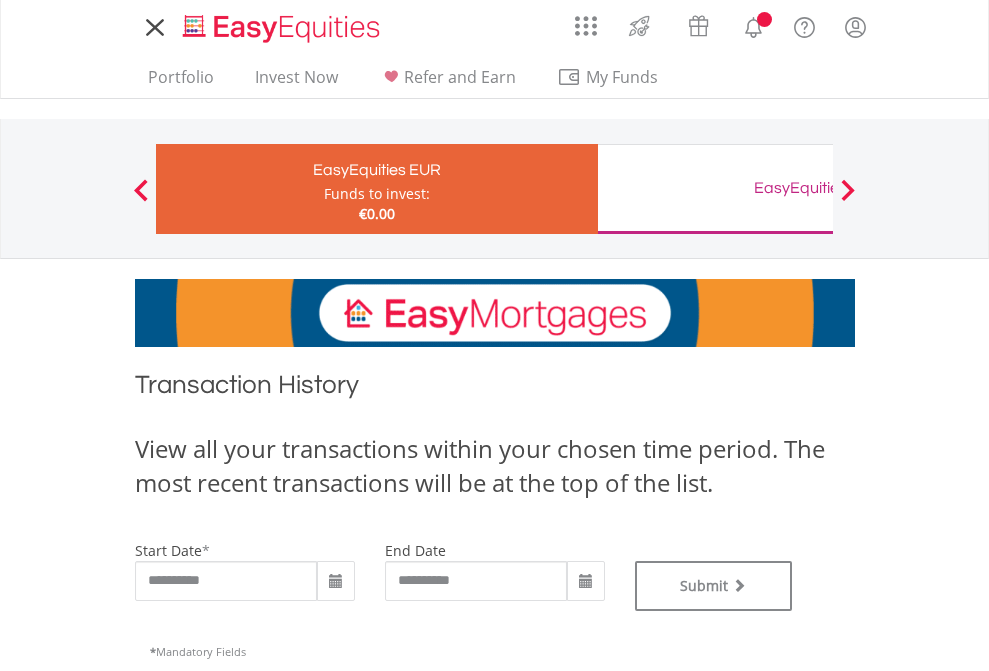 scroll, scrollTop: 0, scrollLeft: 0, axis: both 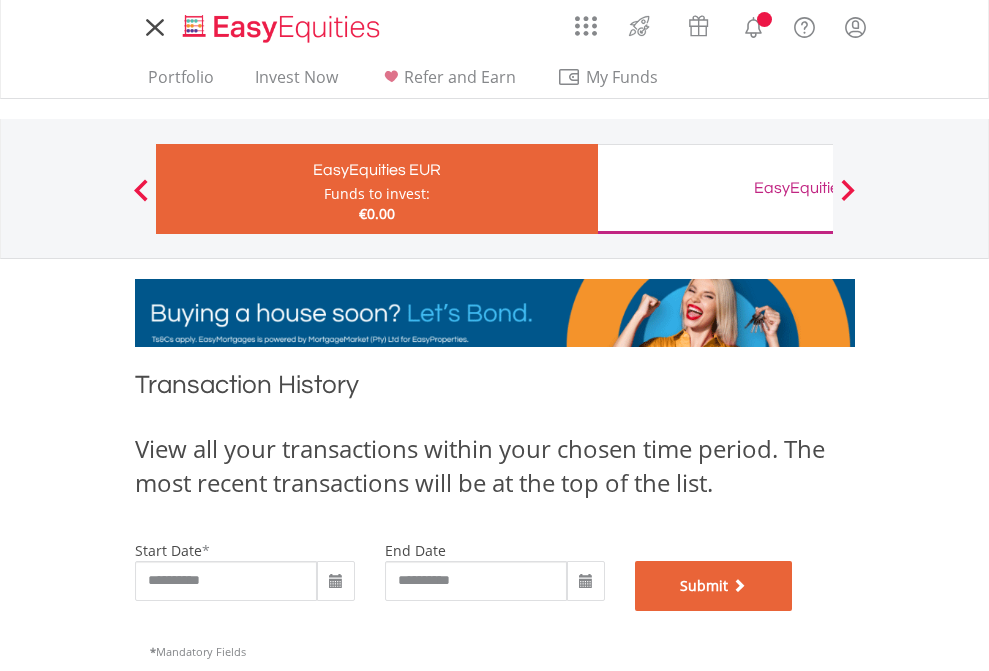click on "Submit" at bounding box center (714, 586) 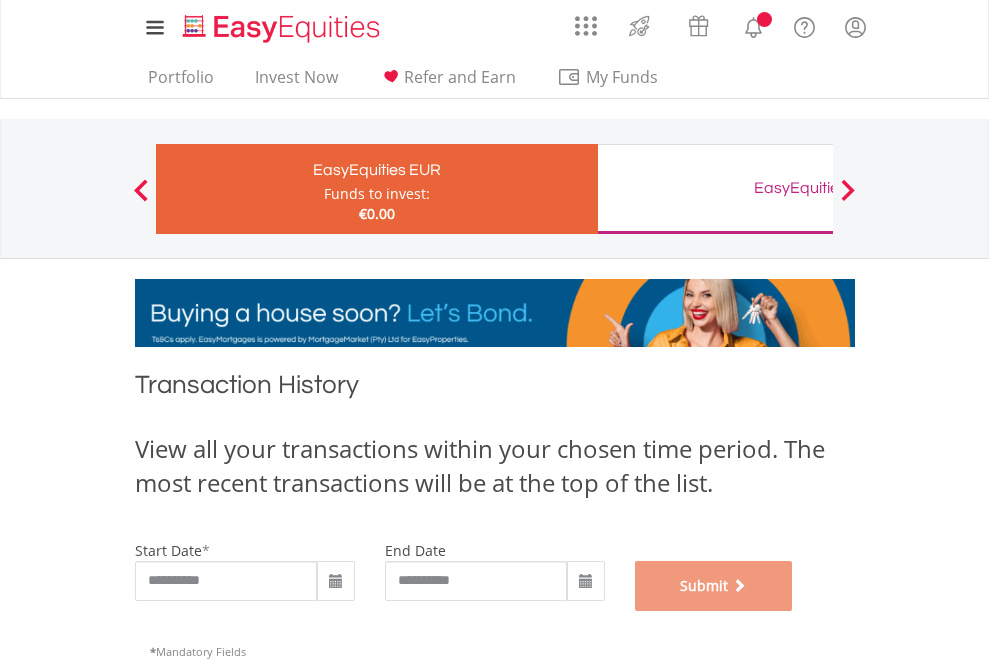 scroll, scrollTop: 811, scrollLeft: 0, axis: vertical 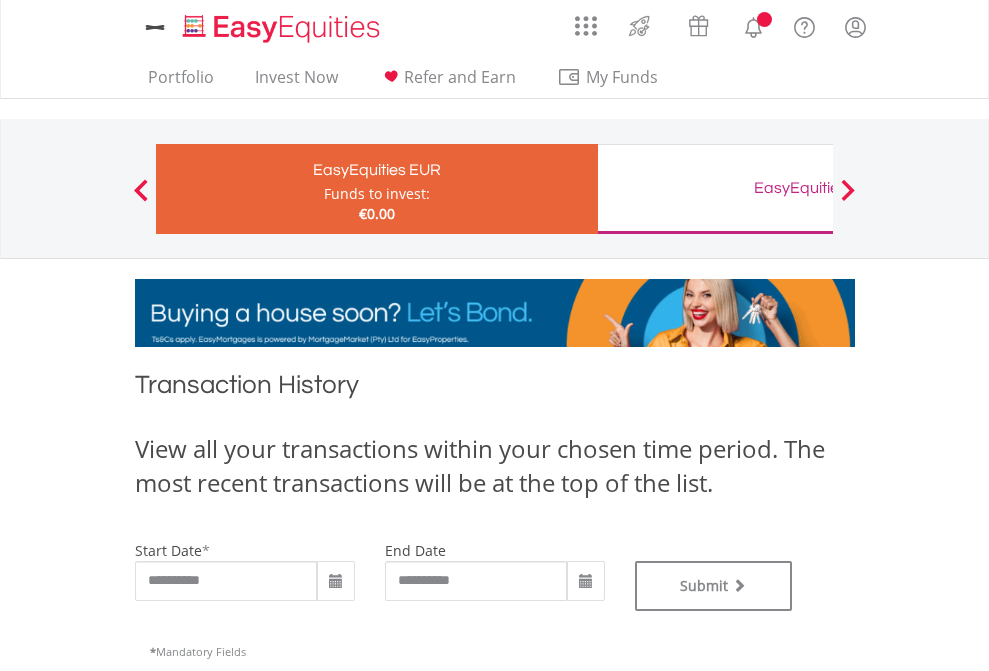 click on "EasyEquities GBP" at bounding box center (818, 188) 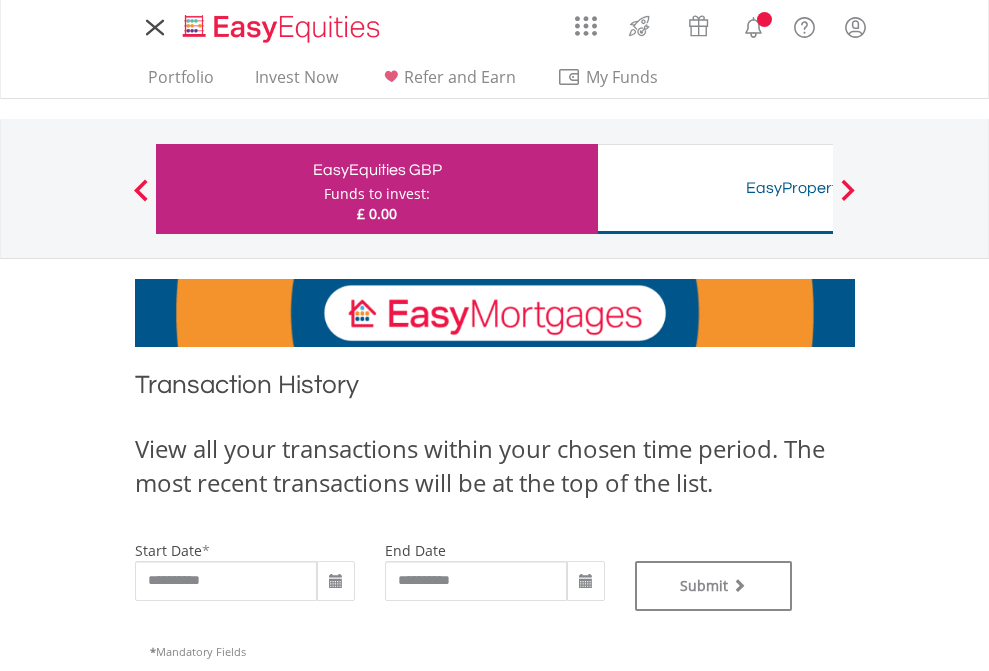 scroll, scrollTop: 0, scrollLeft: 0, axis: both 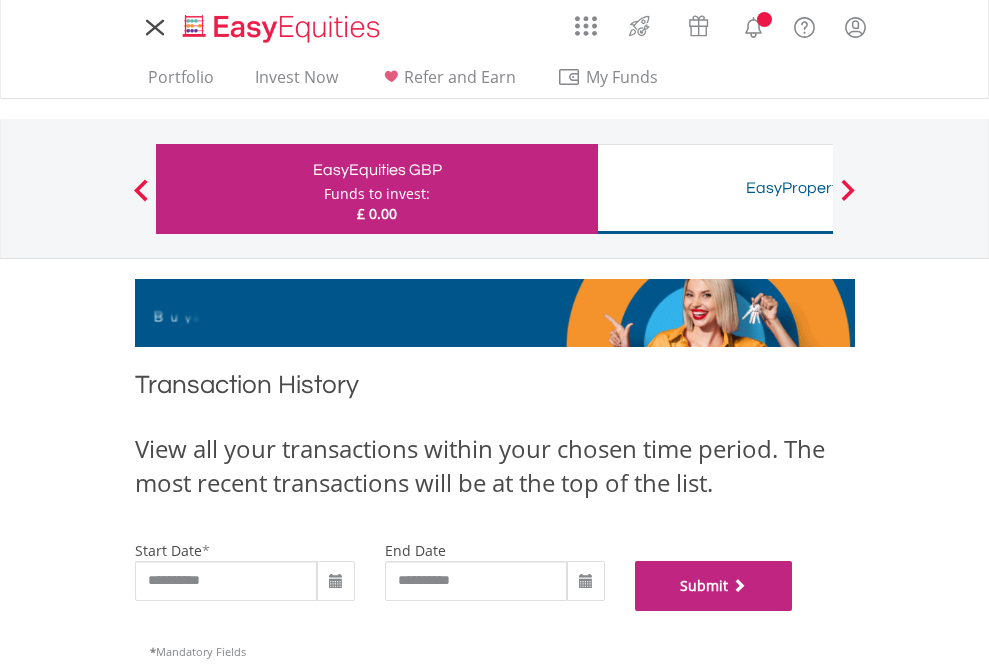 click on "Submit" at bounding box center (714, 586) 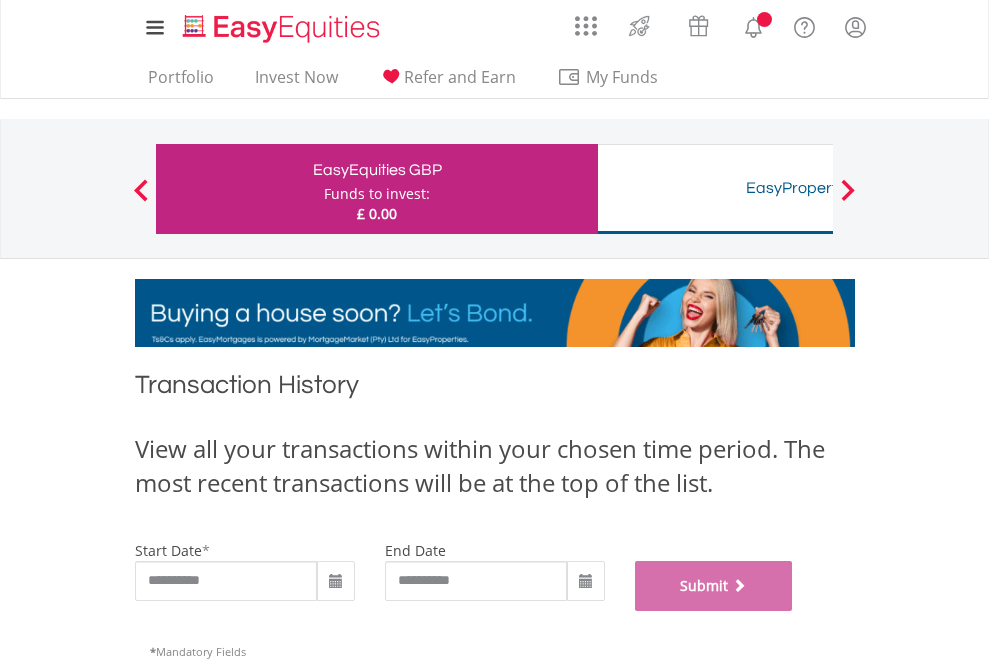 scroll, scrollTop: 811, scrollLeft: 0, axis: vertical 